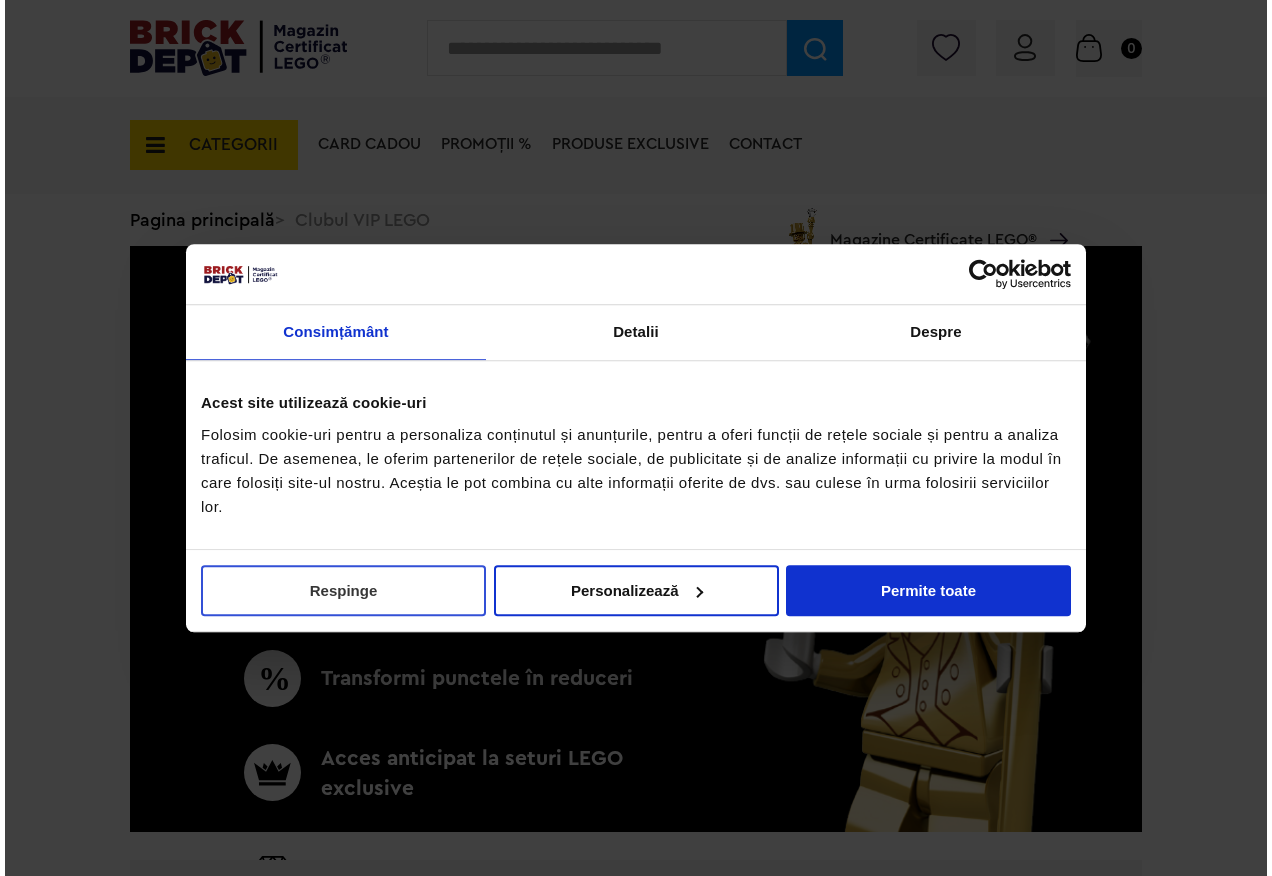 scroll, scrollTop: 0, scrollLeft: 0, axis: both 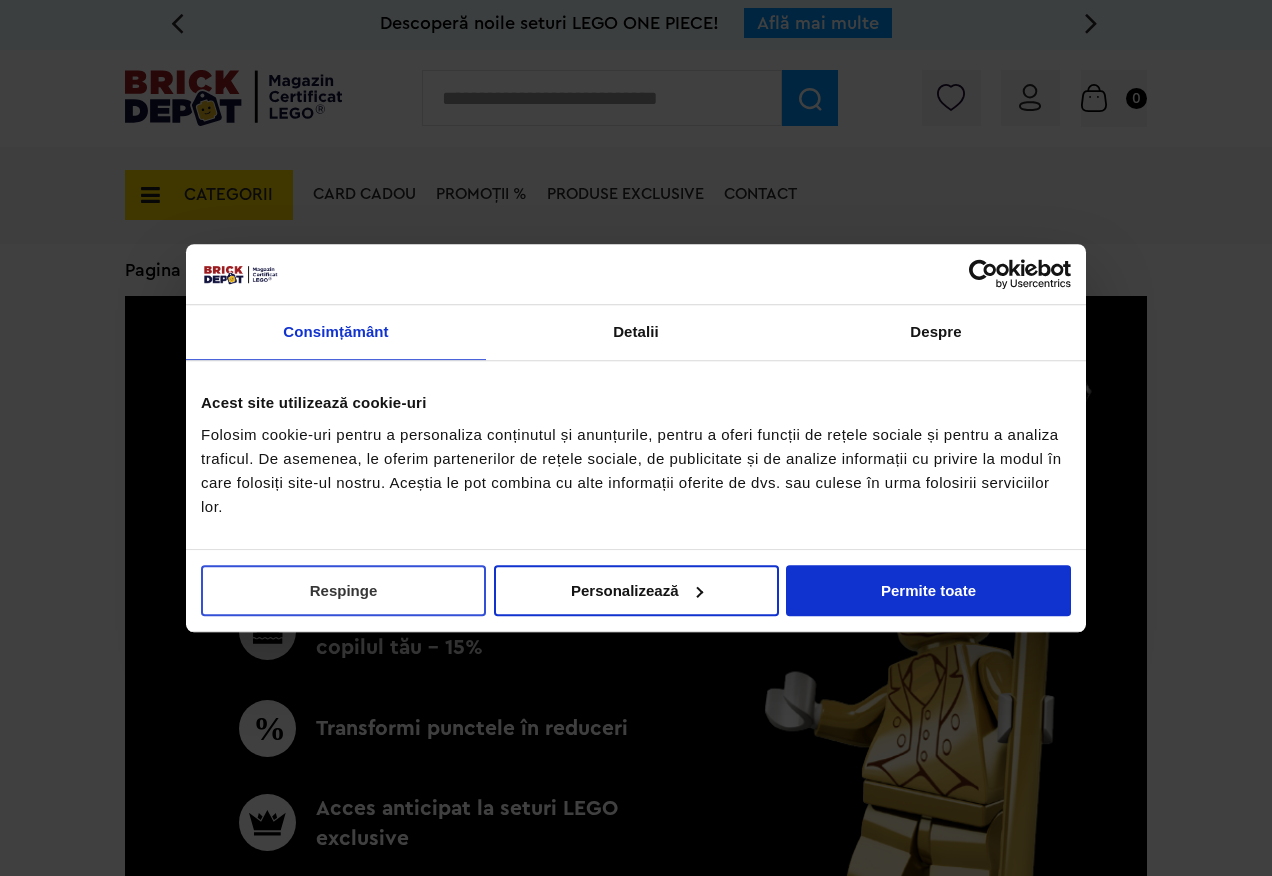 click on "Respinge" at bounding box center [343, 590] 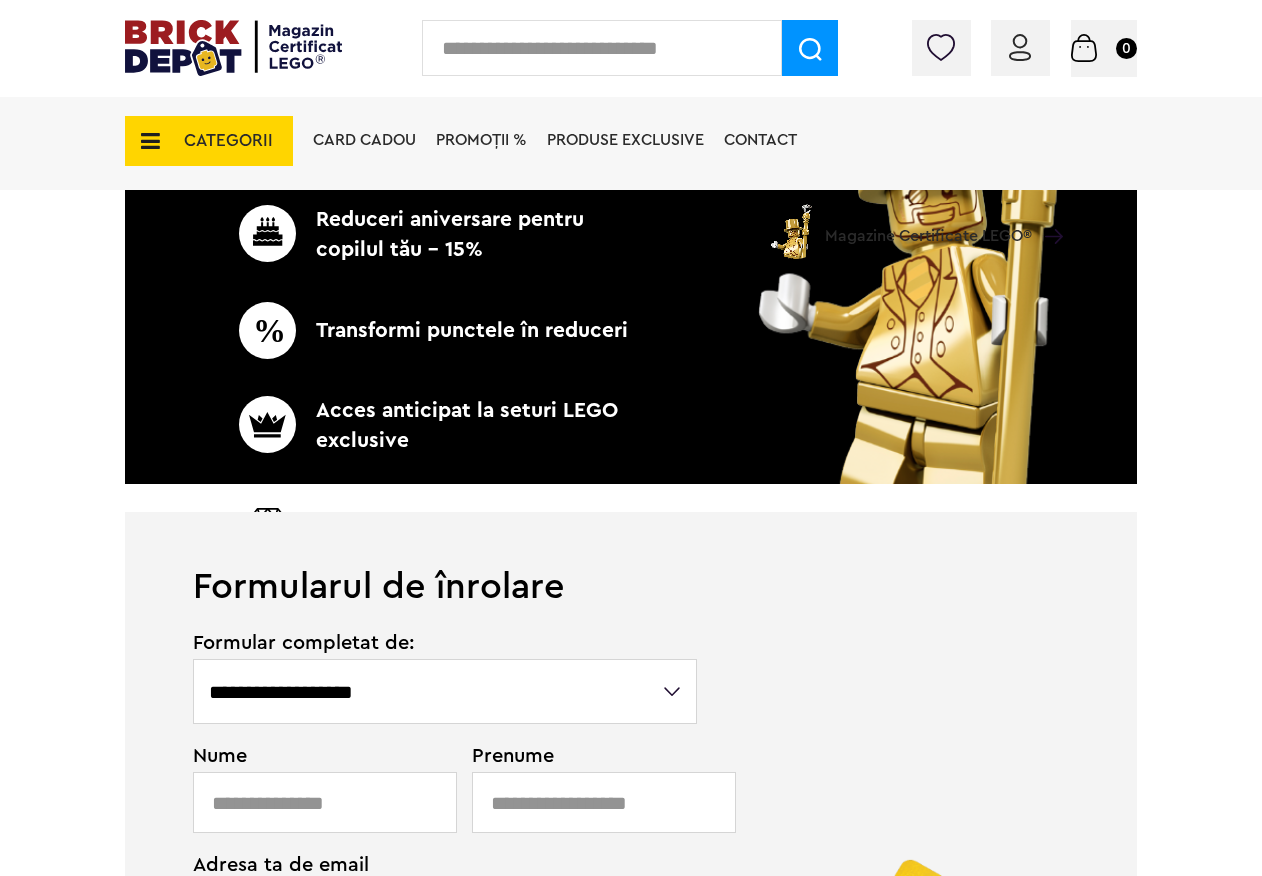 scroll, scrollTop: 600, scrollLeft: 0, axis: vertical 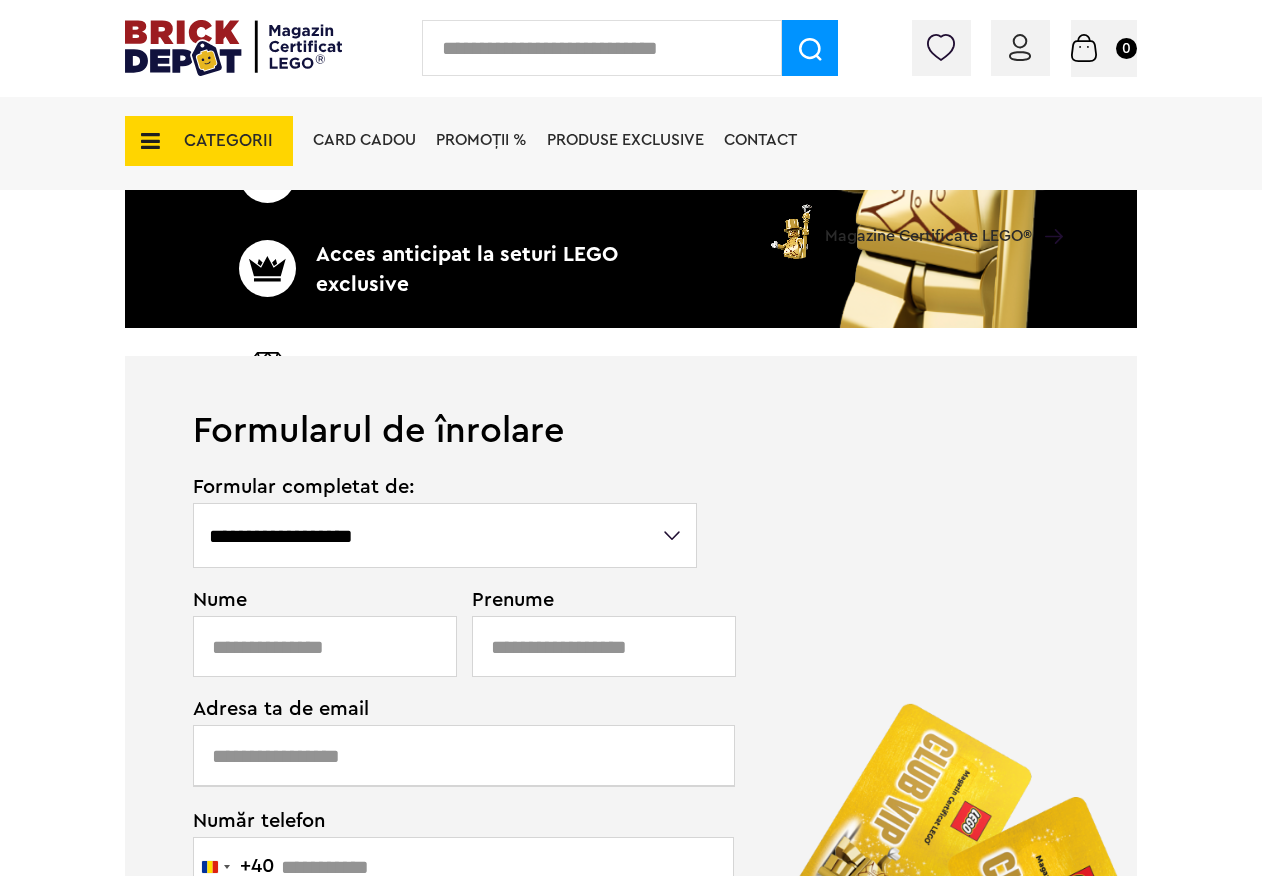drag, startPoint x: 366, startPoint y: 533, endPoint x: 299, endPoint y: 570, distance: 76.537575 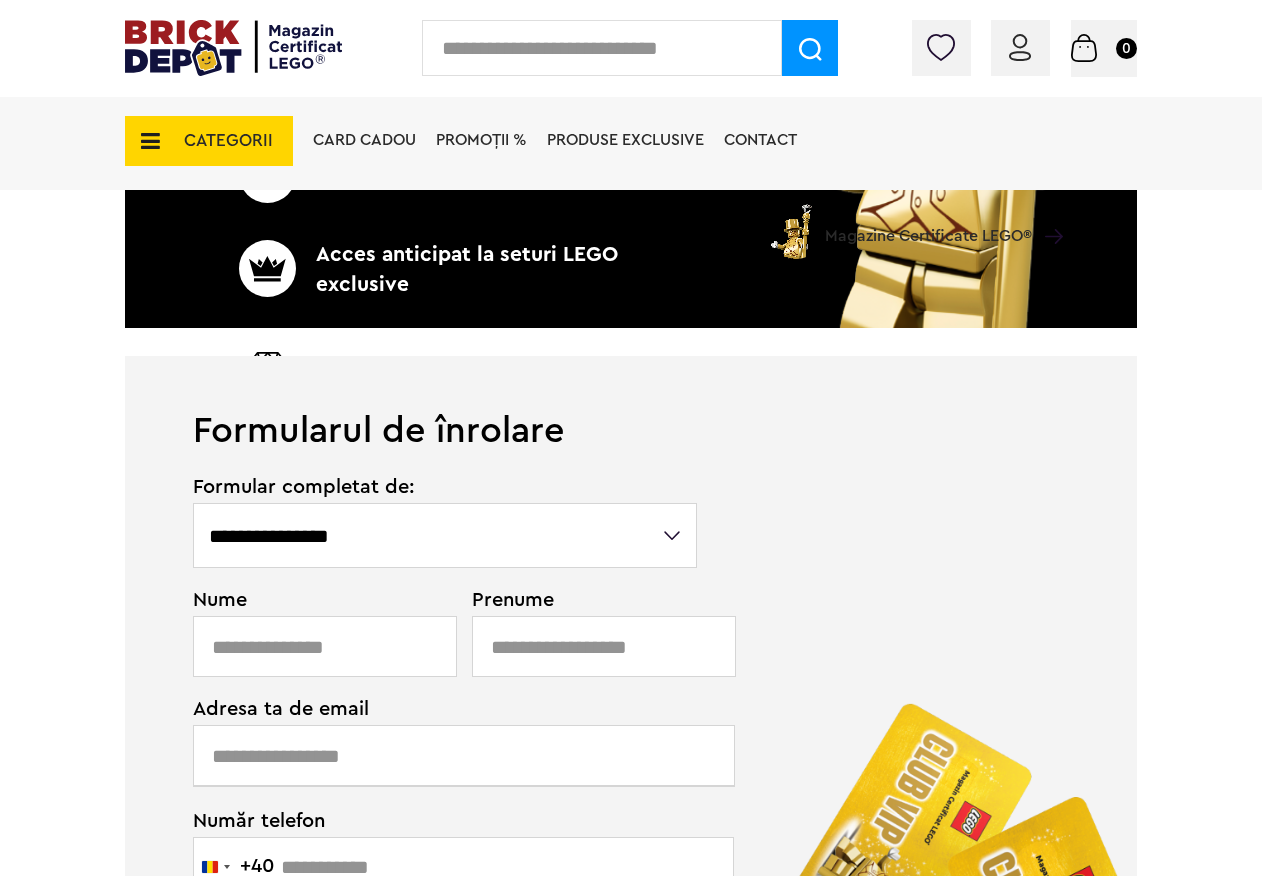 click on "**********" at bounding box center (445, 535) 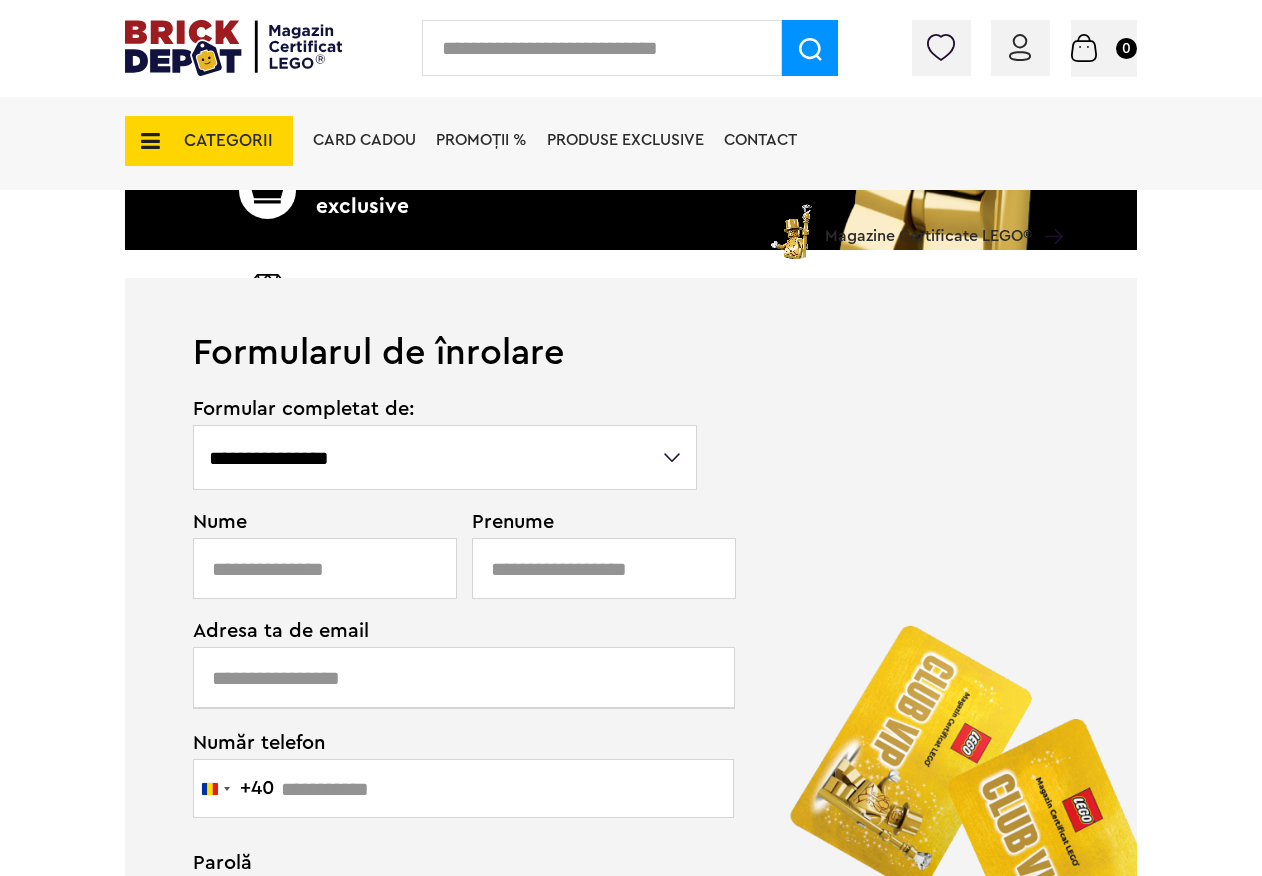 scroll, scrollTop: 800, scrollLeft: 0, axis: vertical 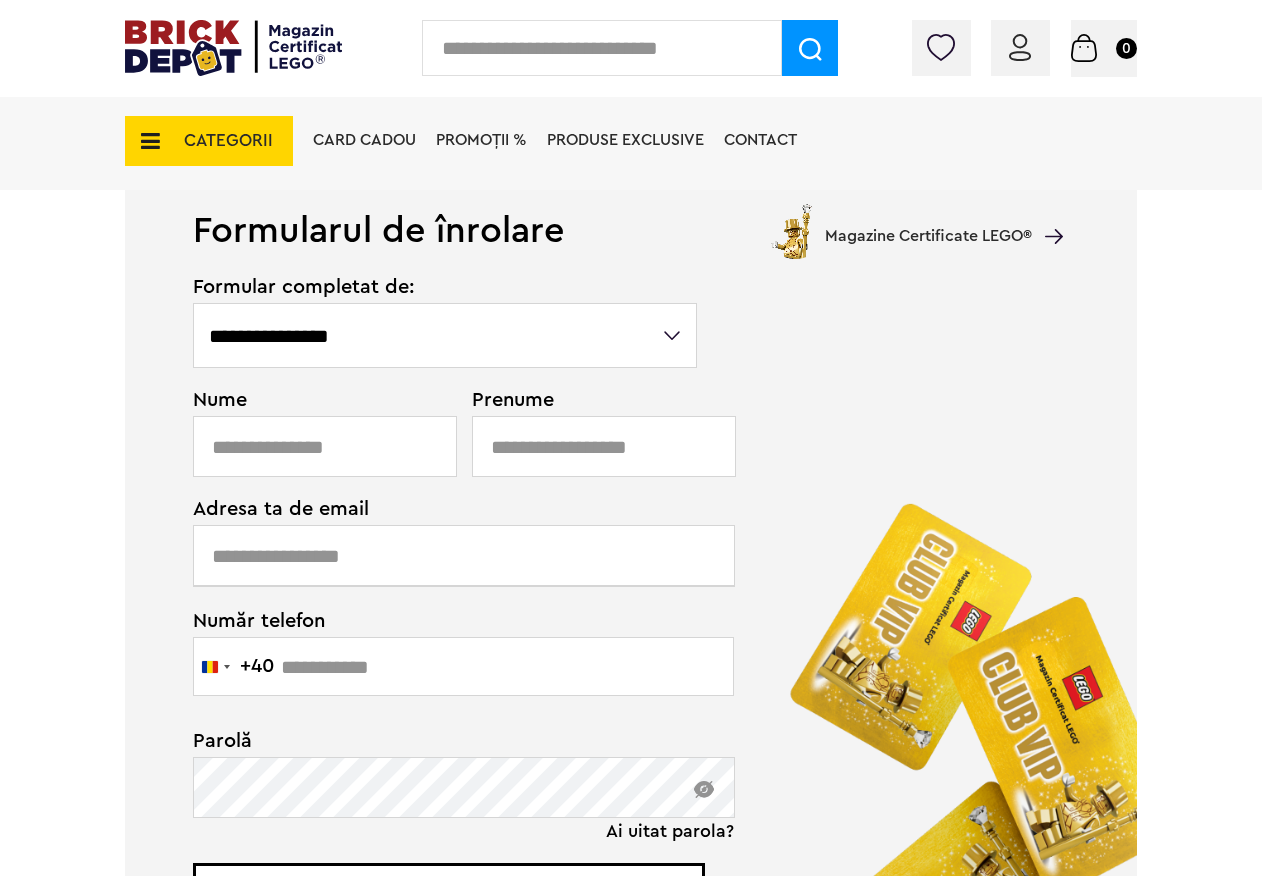 click at bounding box center [325, 446] 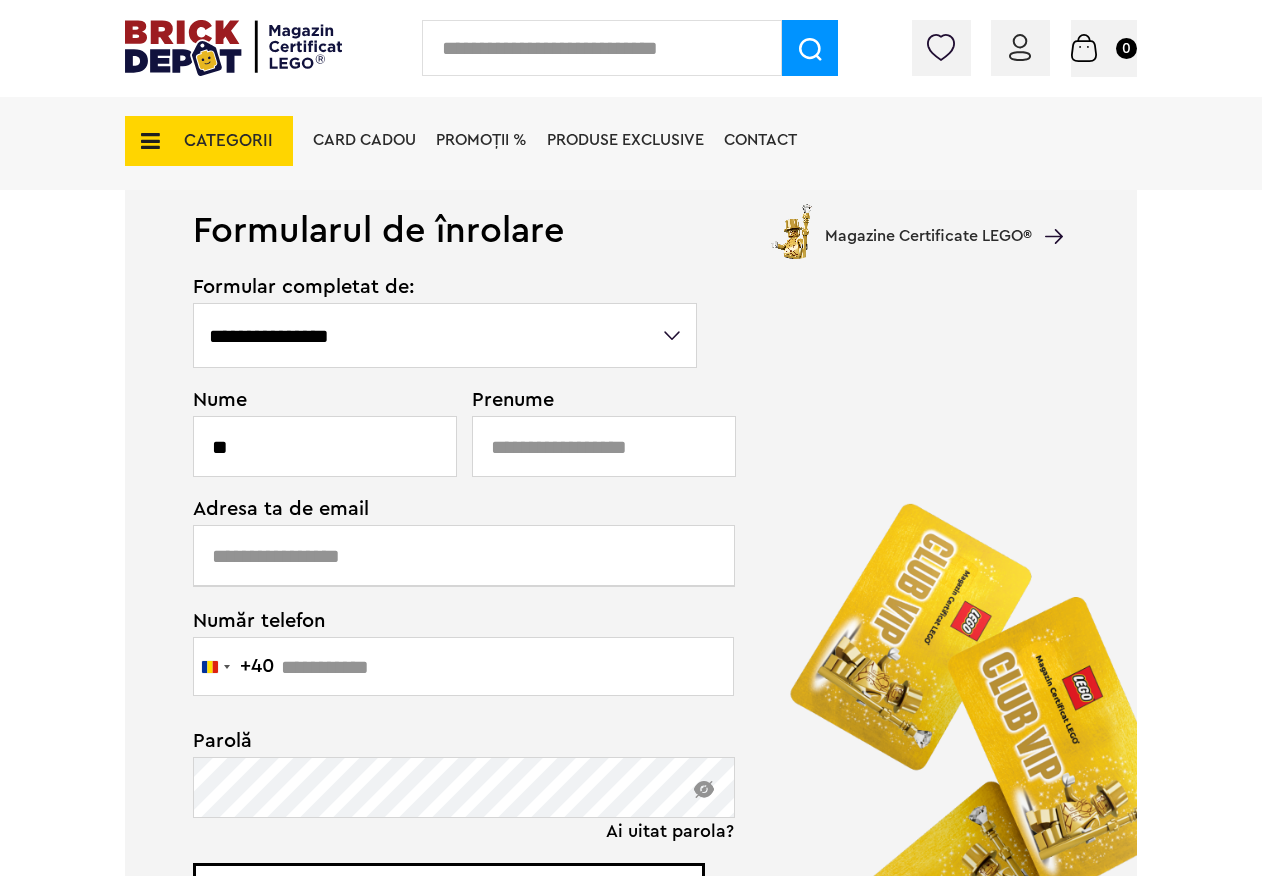 type on "*" 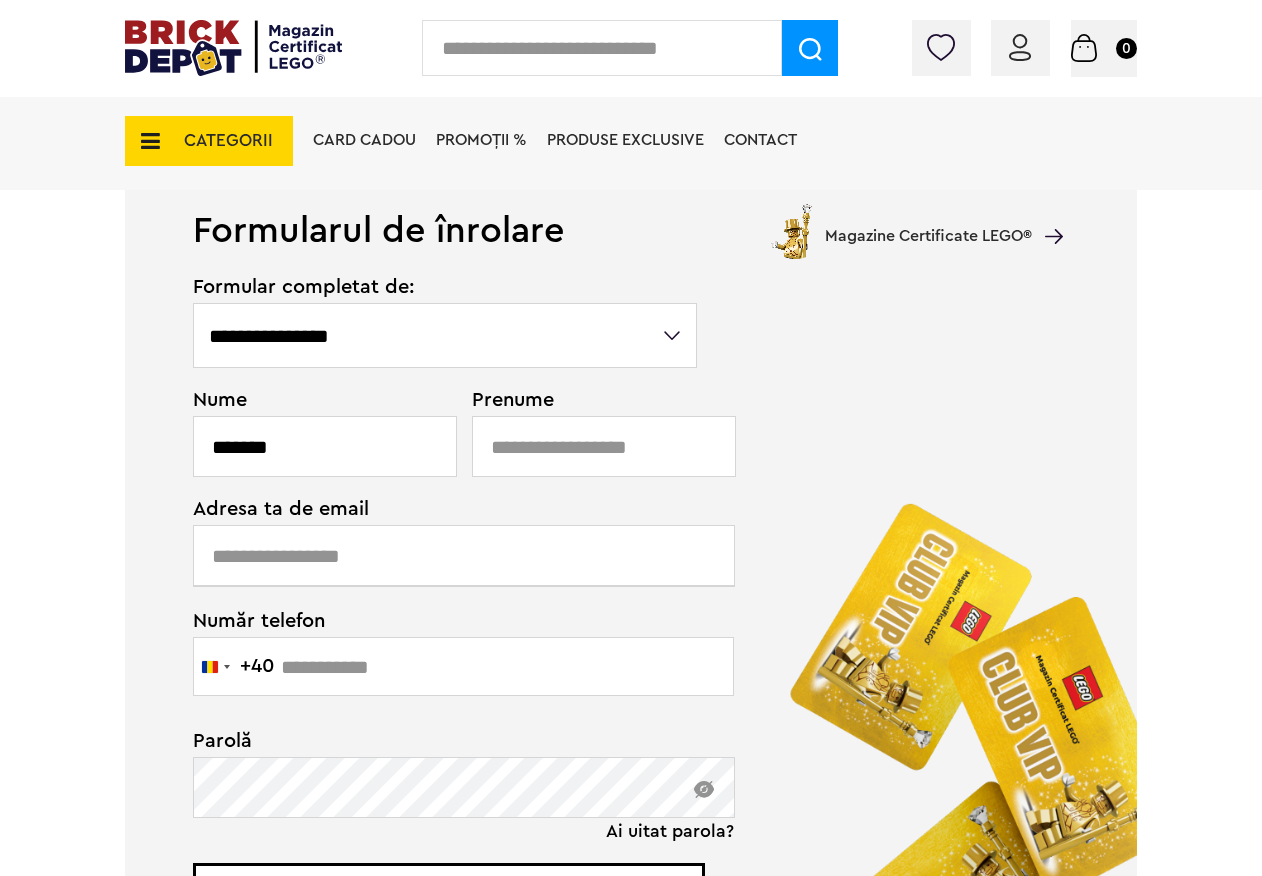 type on "******" 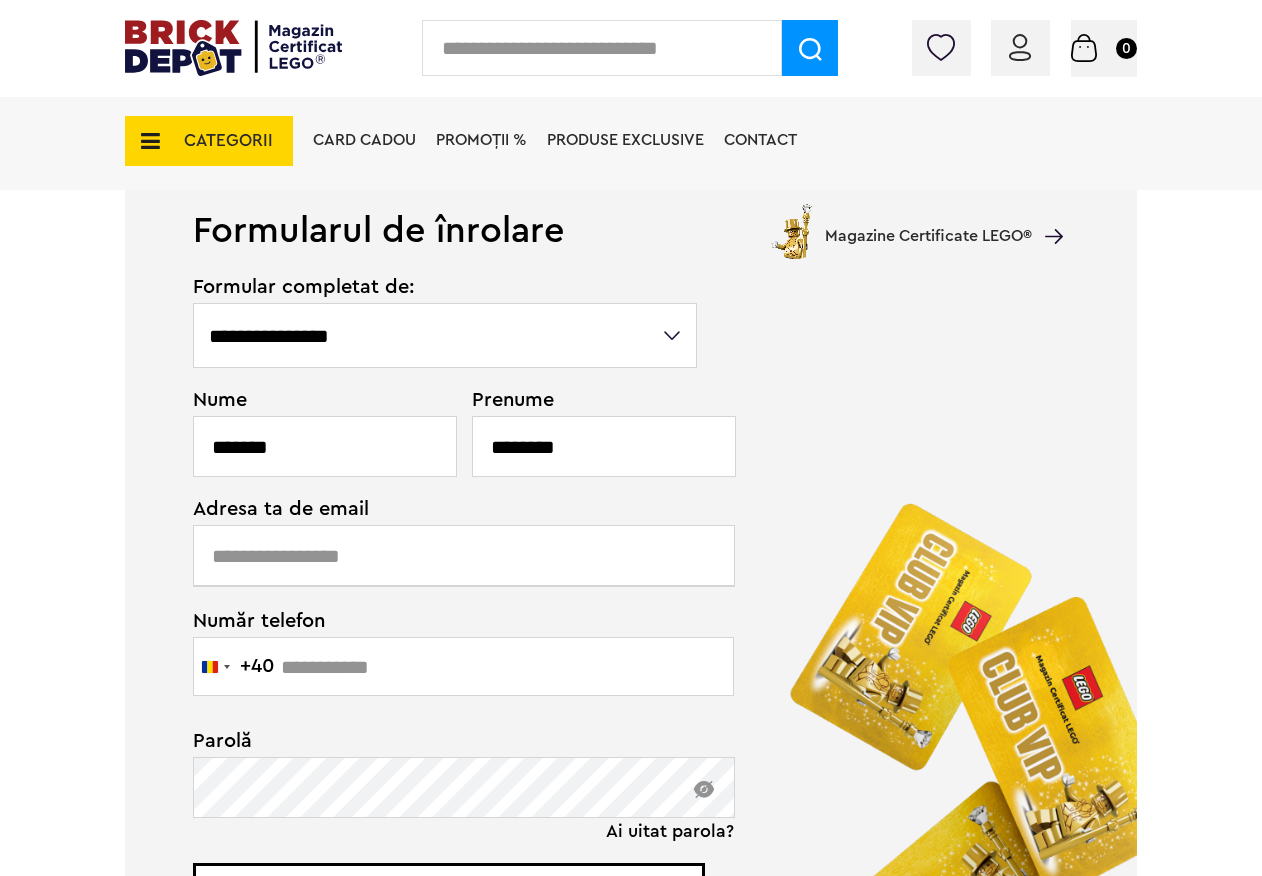 type on "********" 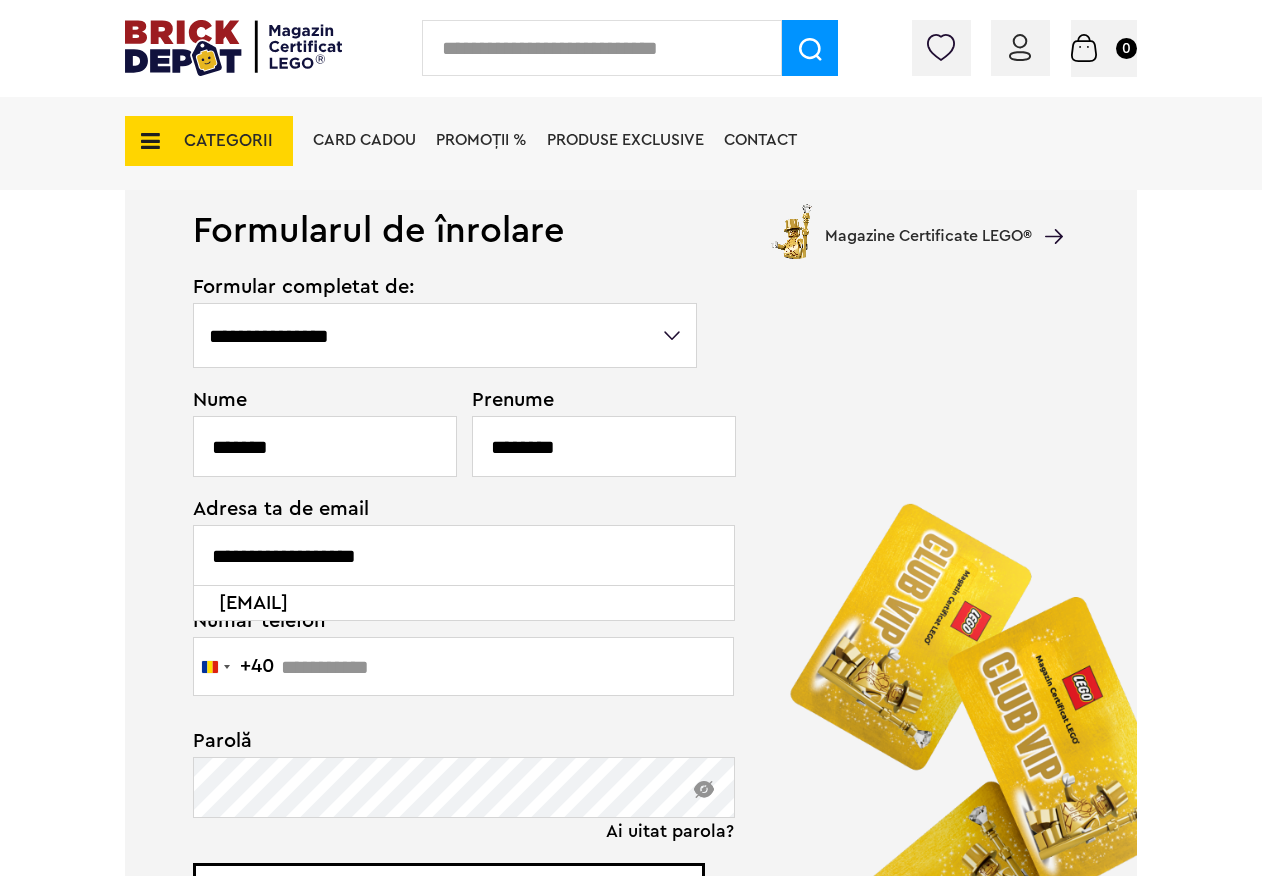 type on "**********" 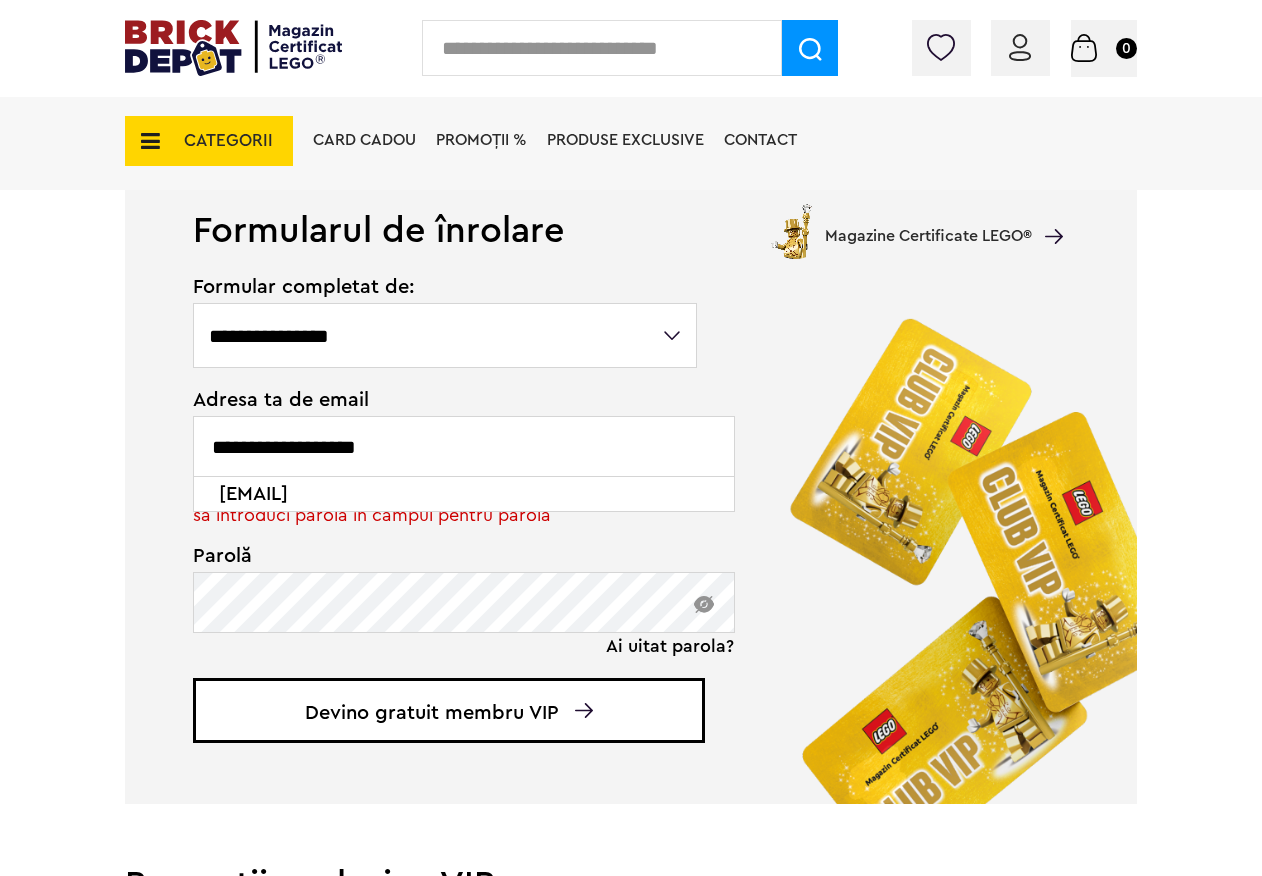 click on "unipetal@yahoo.com" at bounding box center (465, 494) 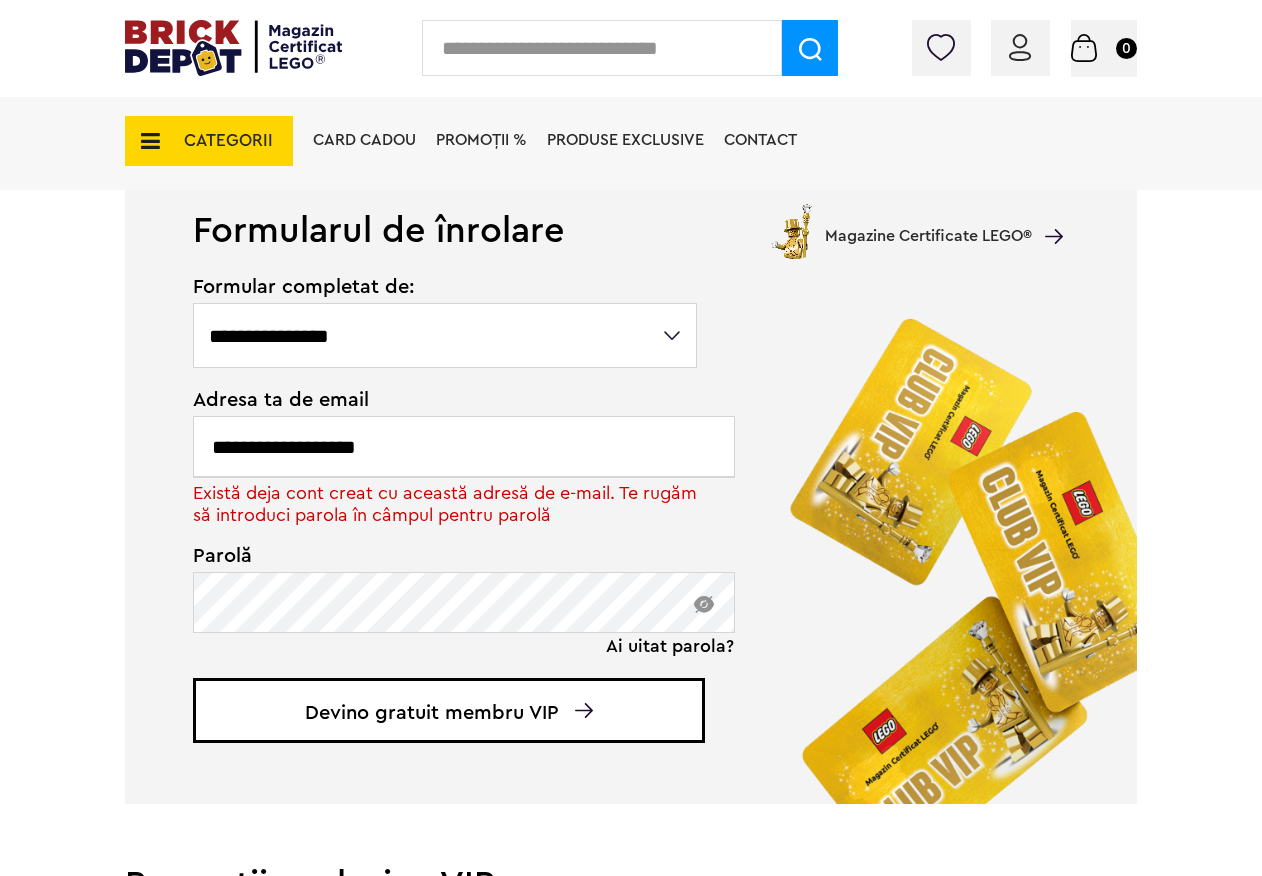 drag, startPoint x: 436, startPoint y: 464, endPoint x: 164, endPoint y: 466, distance: 272.00735 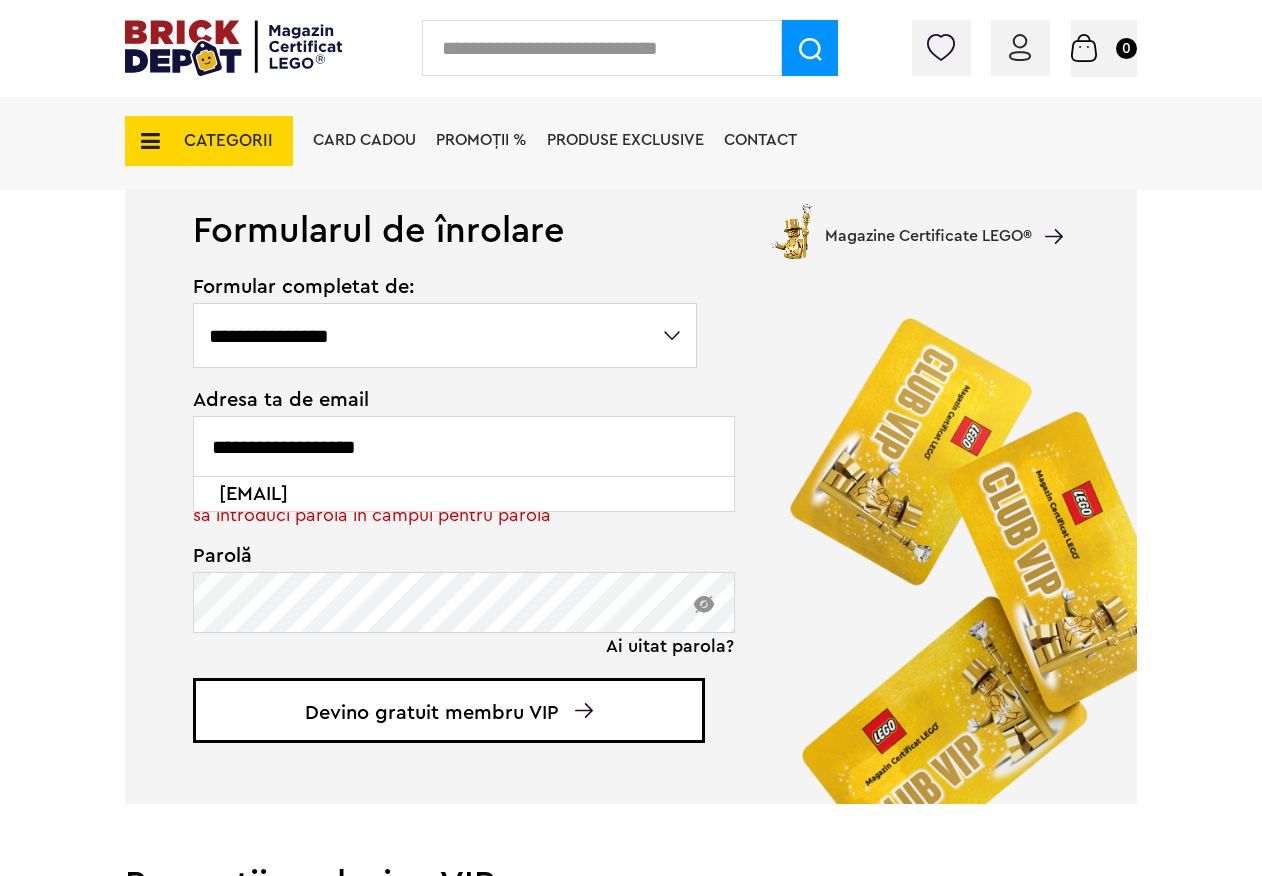 click on "unipetal@yahoo.com" at bounding box center (465, 494) 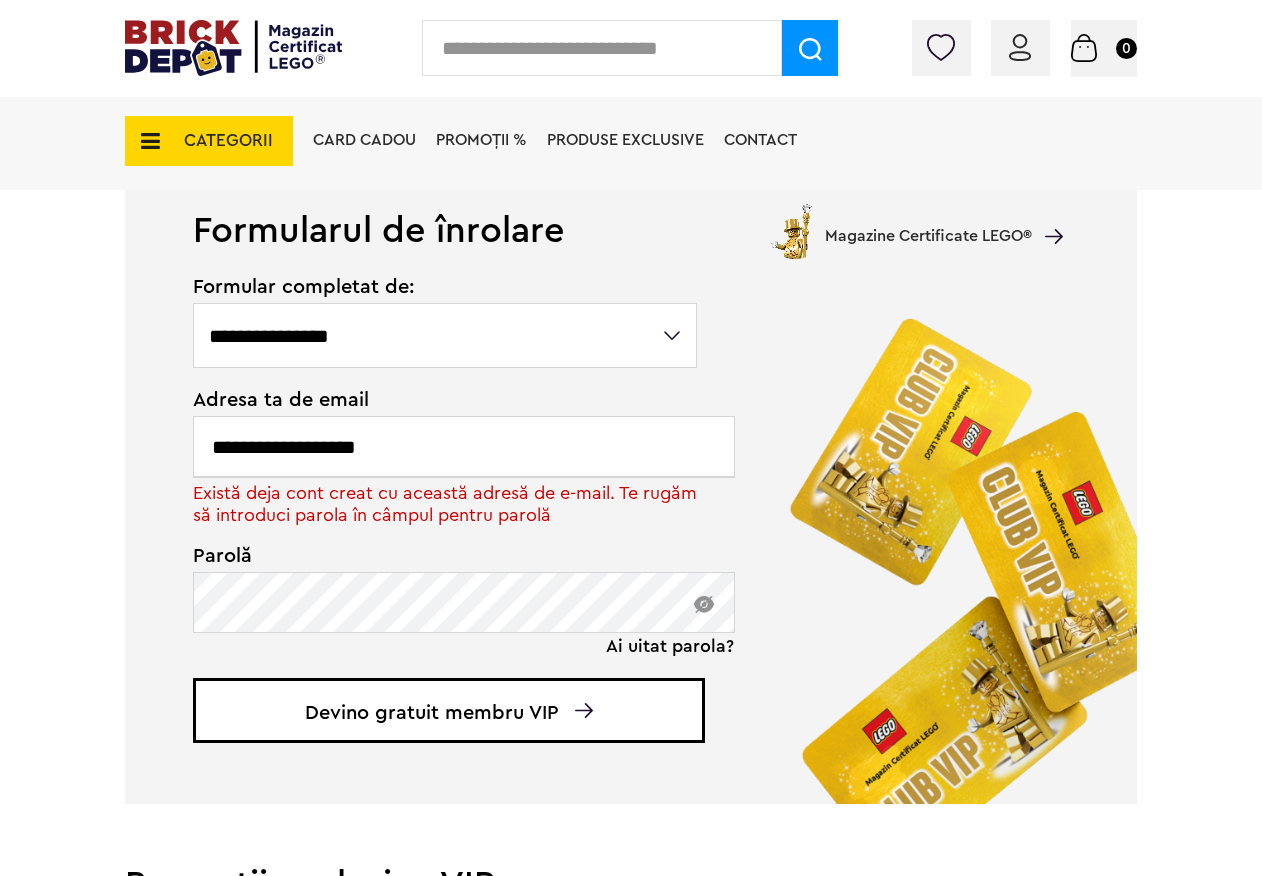 click on "**********" at bounding box center [464, 446] 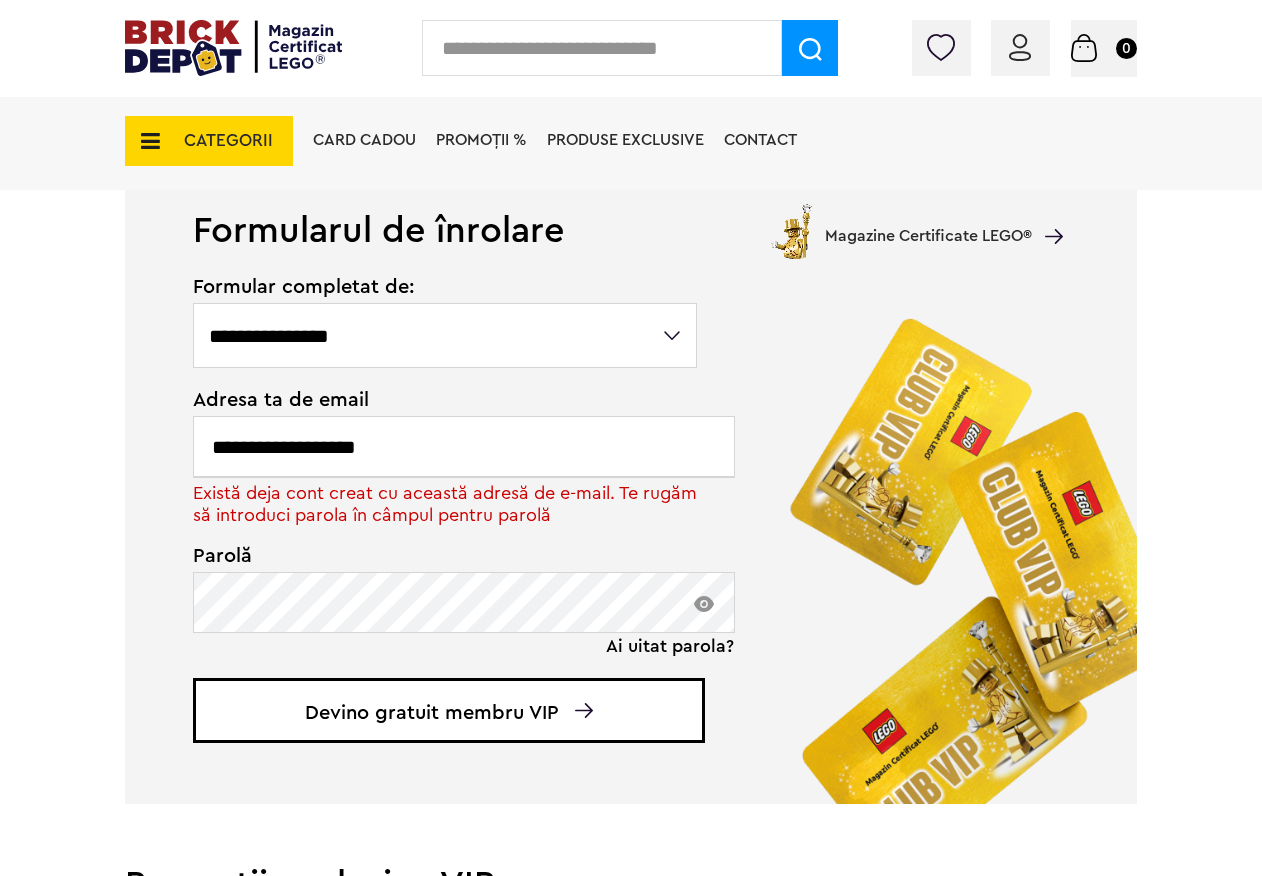 click on "**********" at bounding box center (446, 566) 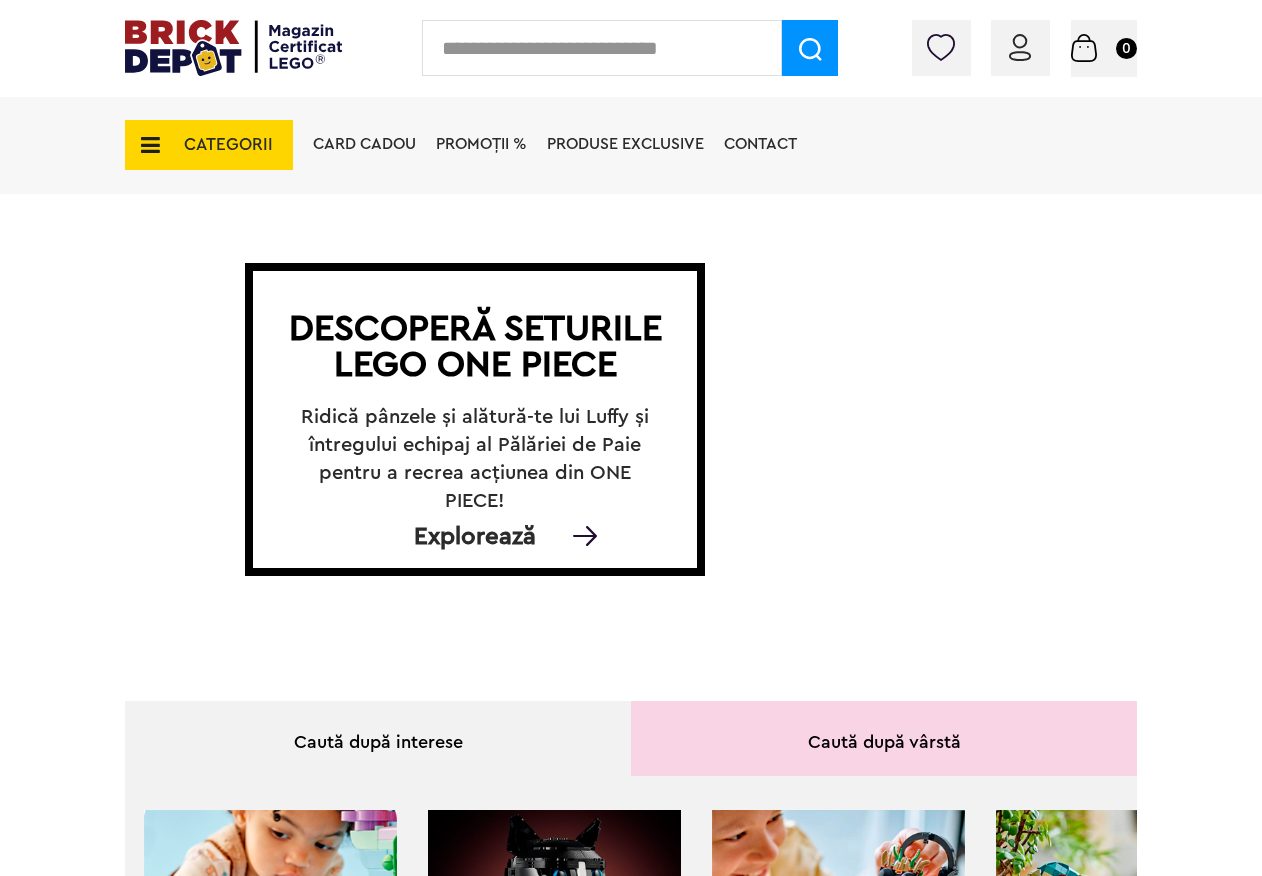 scroll, scrollTop: 0, scrollLeft: 0, axis: both 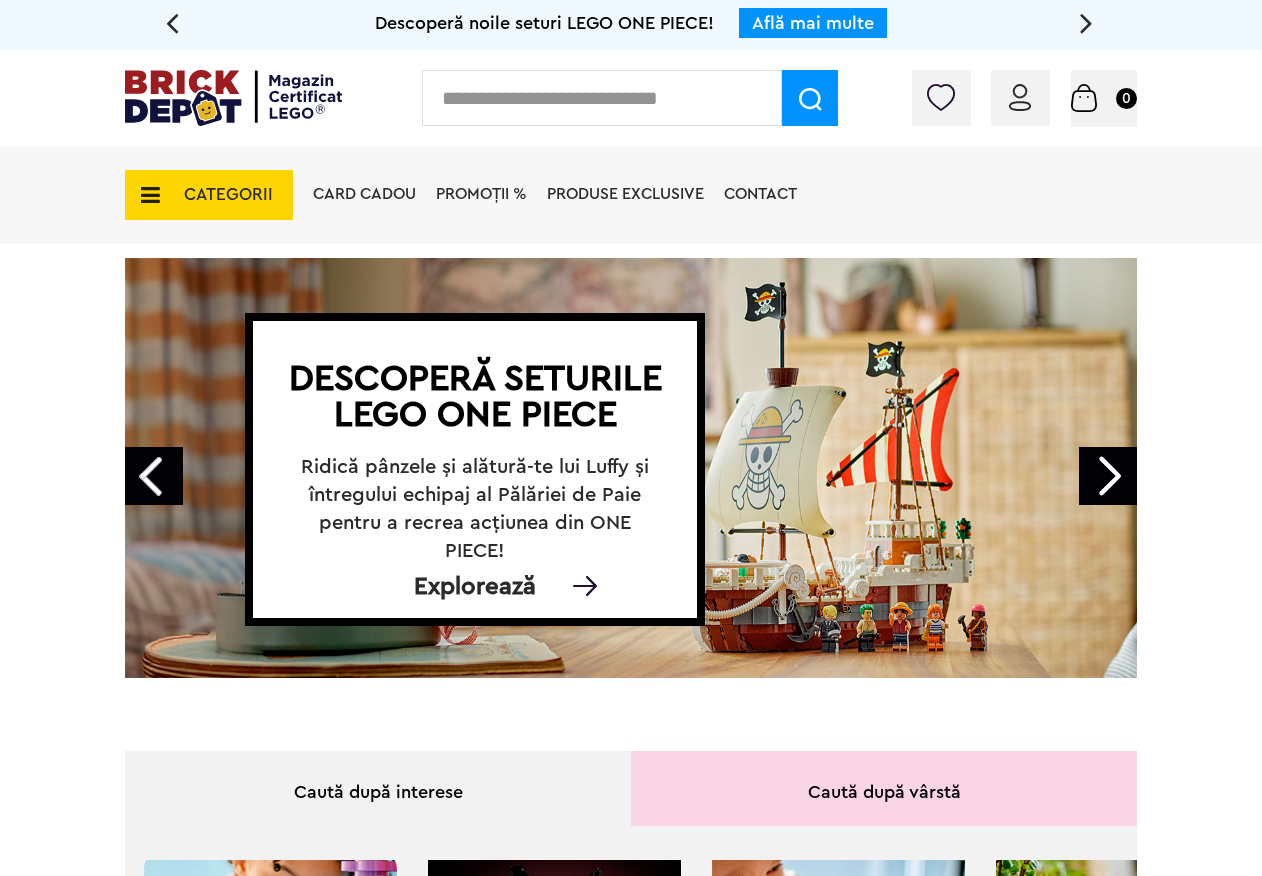 click on "Conectare" at bounding box center [1020, 98] 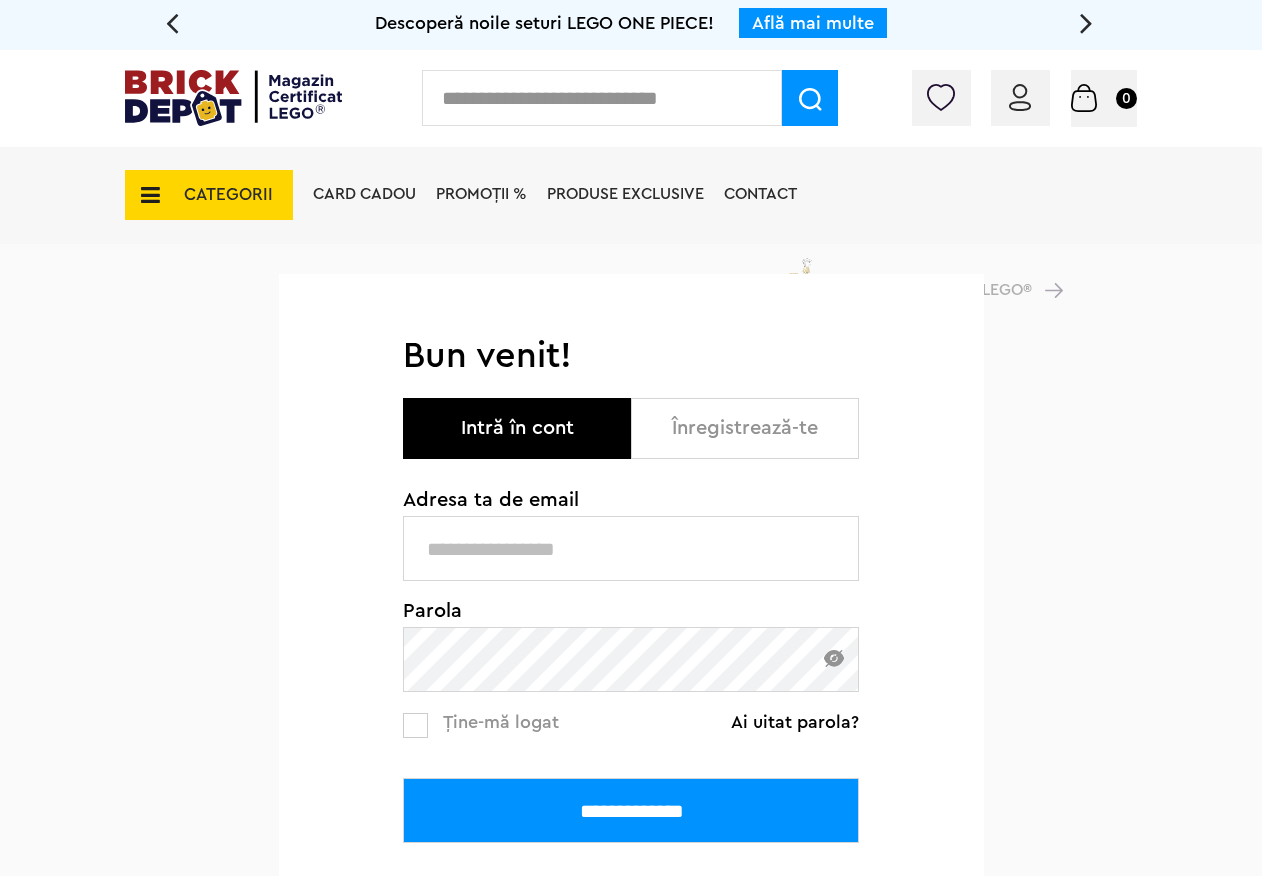scroll, scrollTop: 0, scrollLeft: 0, axis: both 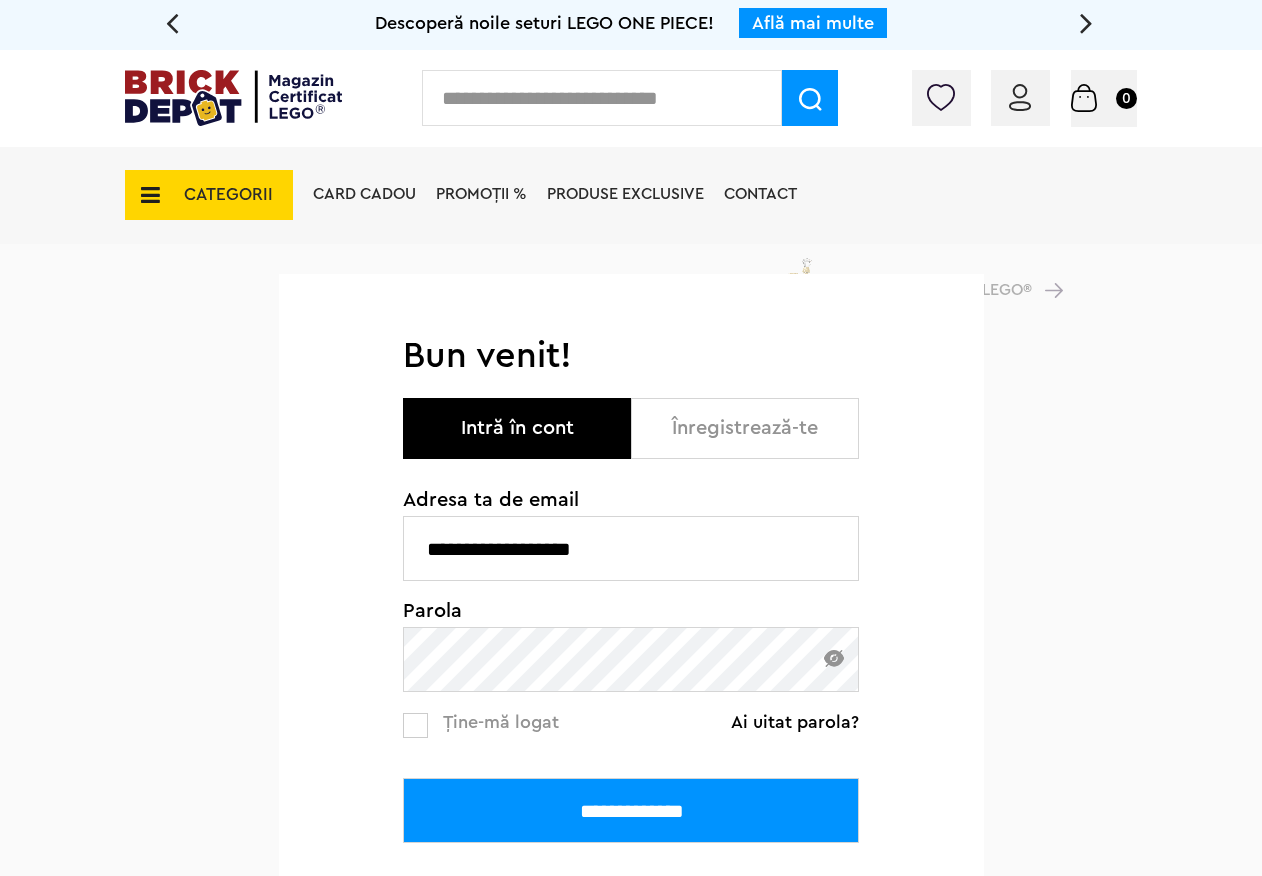 type on "**********" 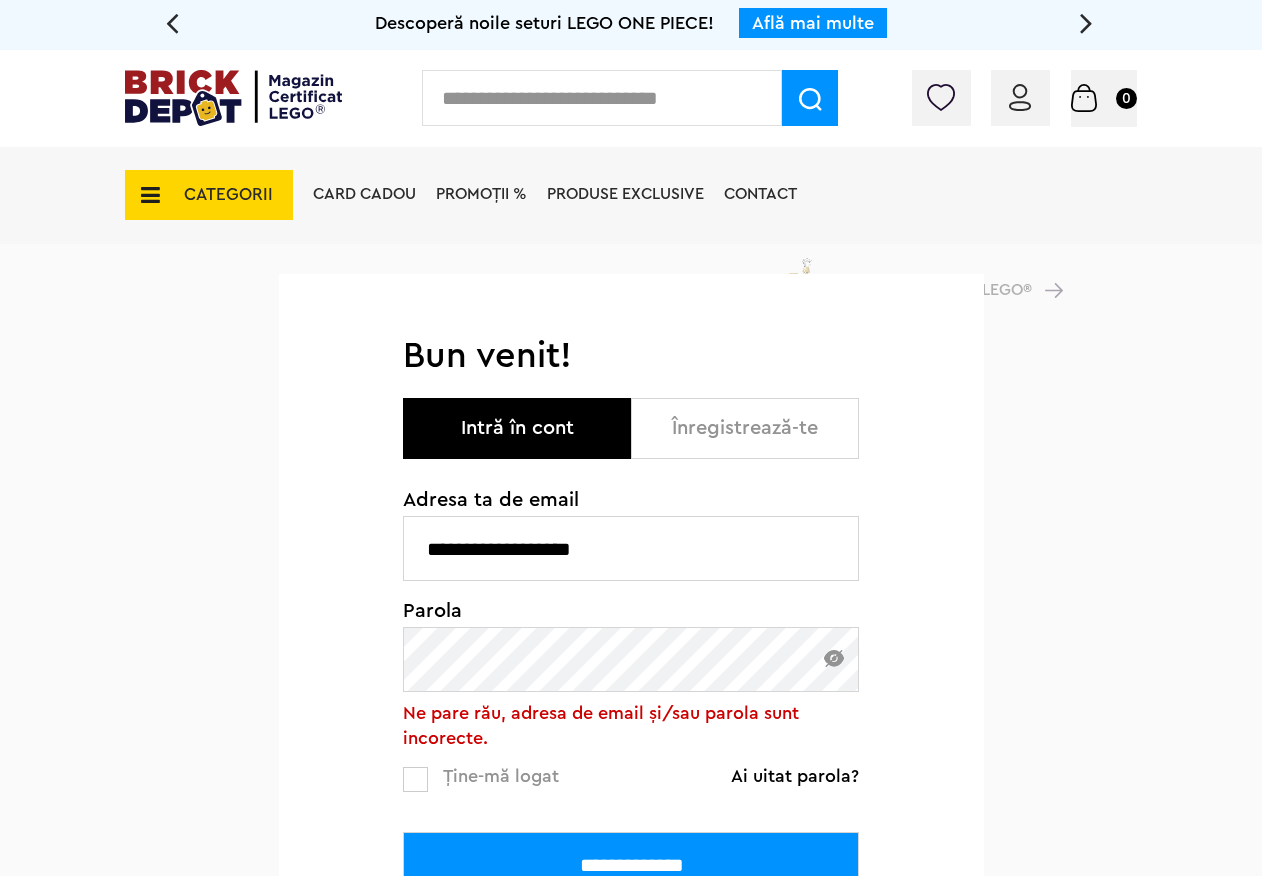 scroll, scrollTop: 0, scrollLeft: 0, axis: both 